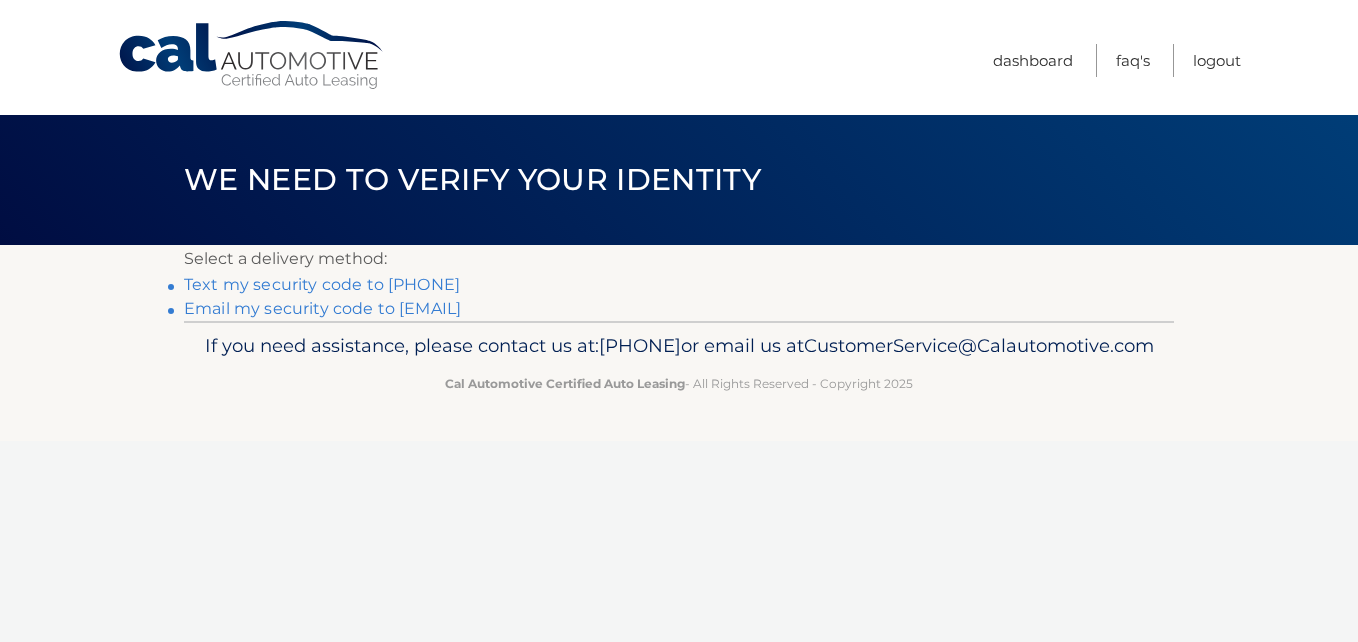scroll, scrollTop: 0, scrollLeft: 0, axis: both 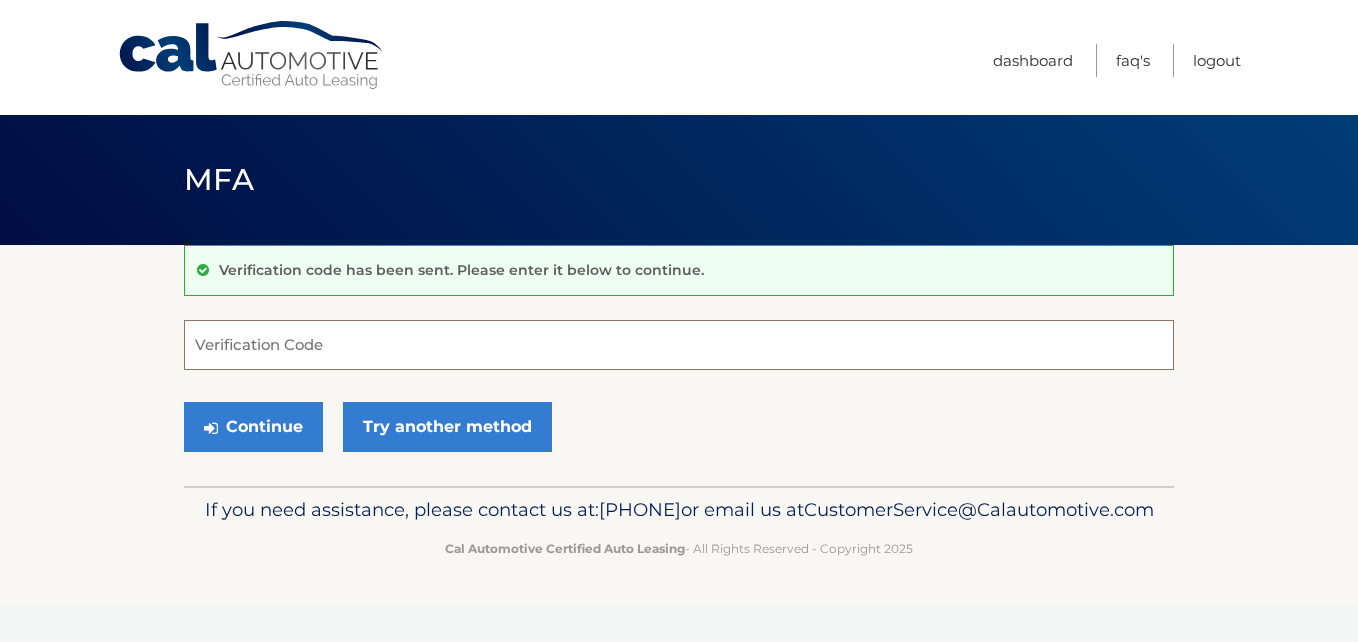 click on "Verification Code" at bounding box center (679, 345) 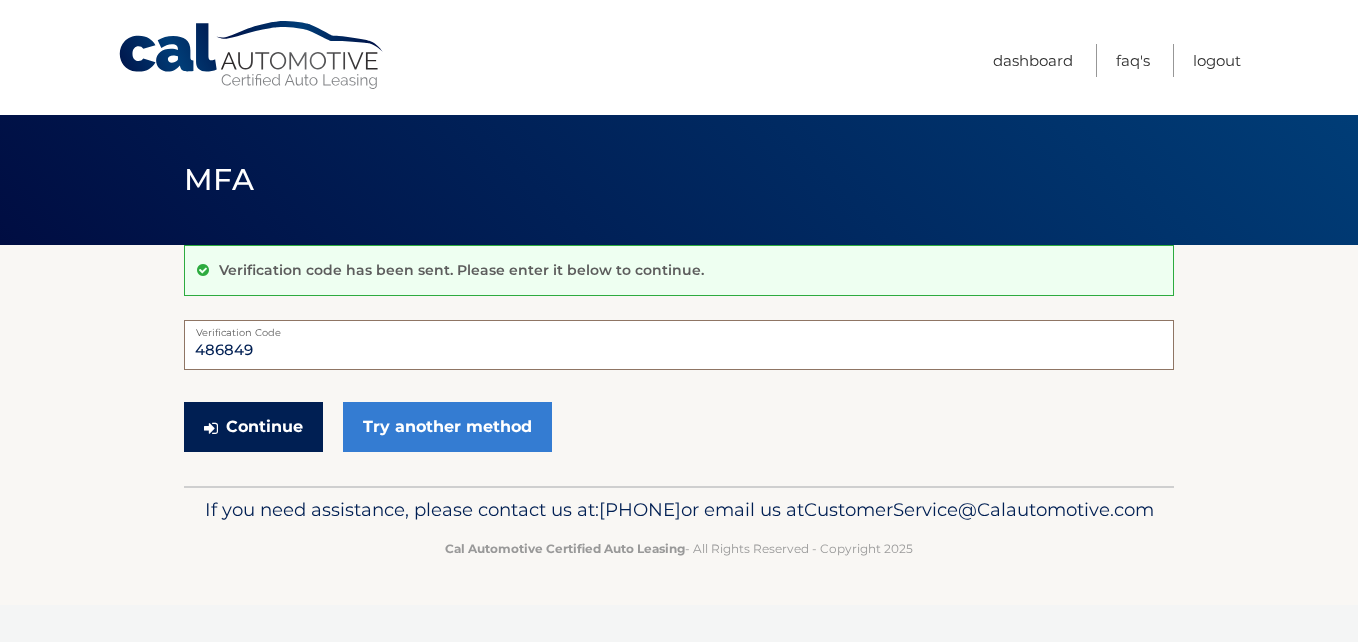 type on "486849" 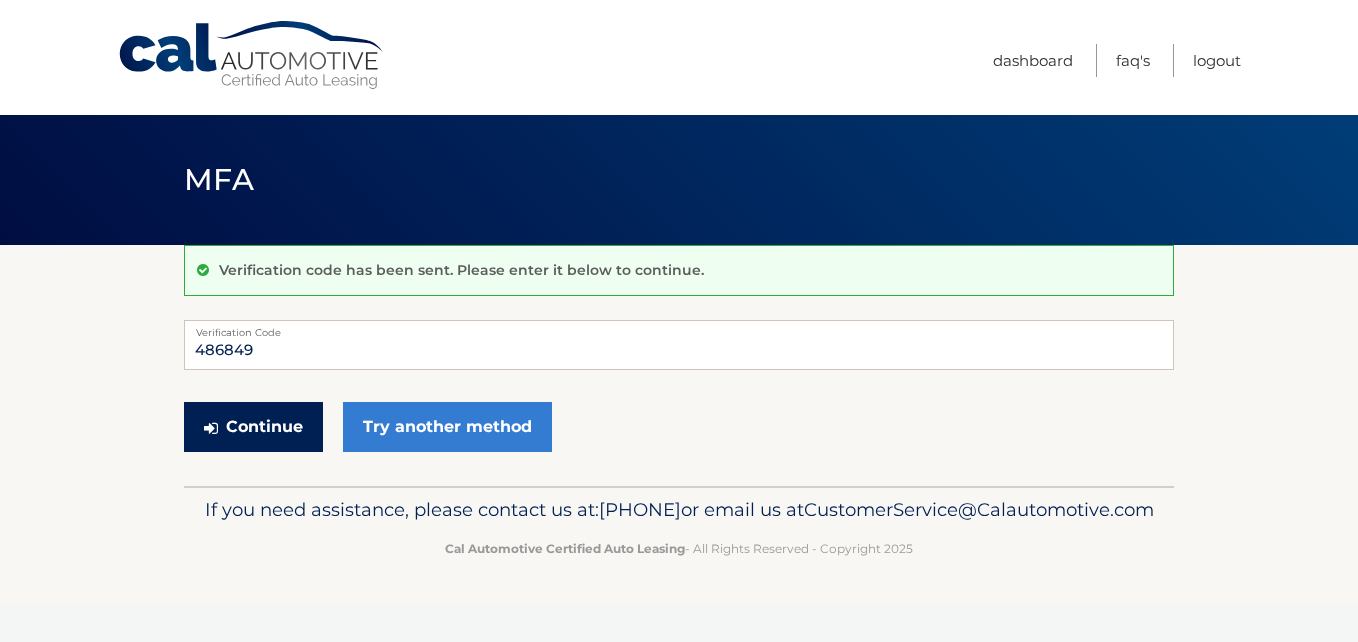 click on "Continue" at bounding box center (253, 427) 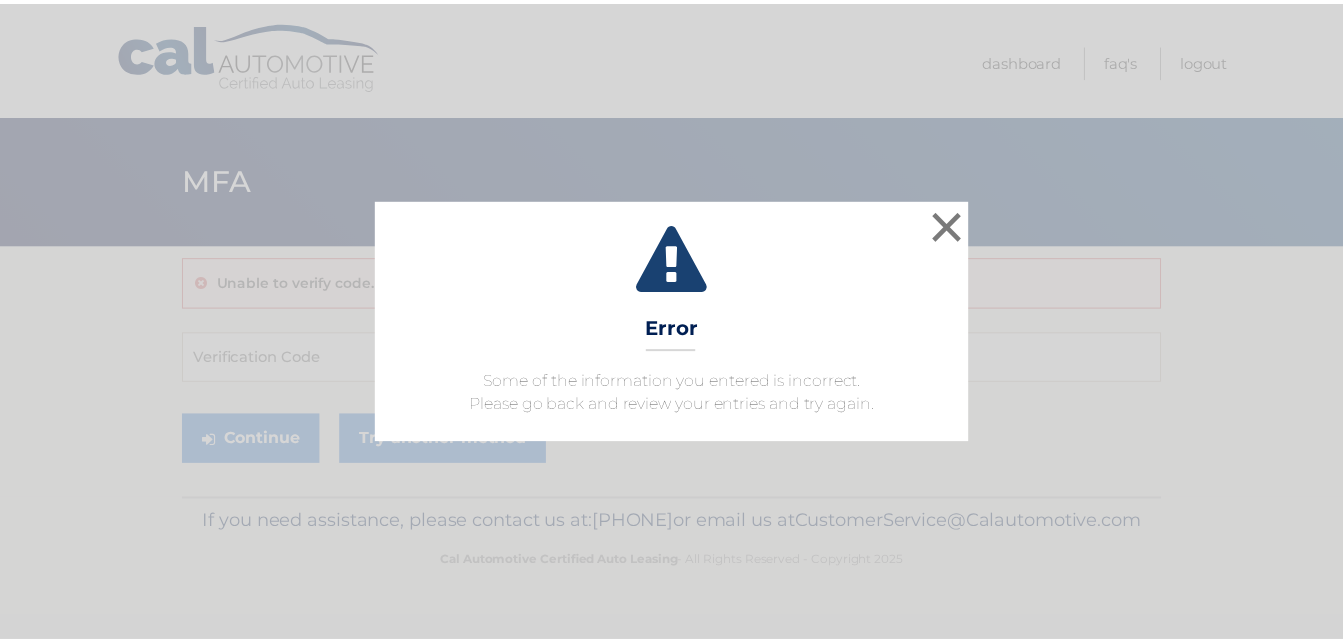scroll, scrollTop: 0, scrollLeft: 0, axis: both 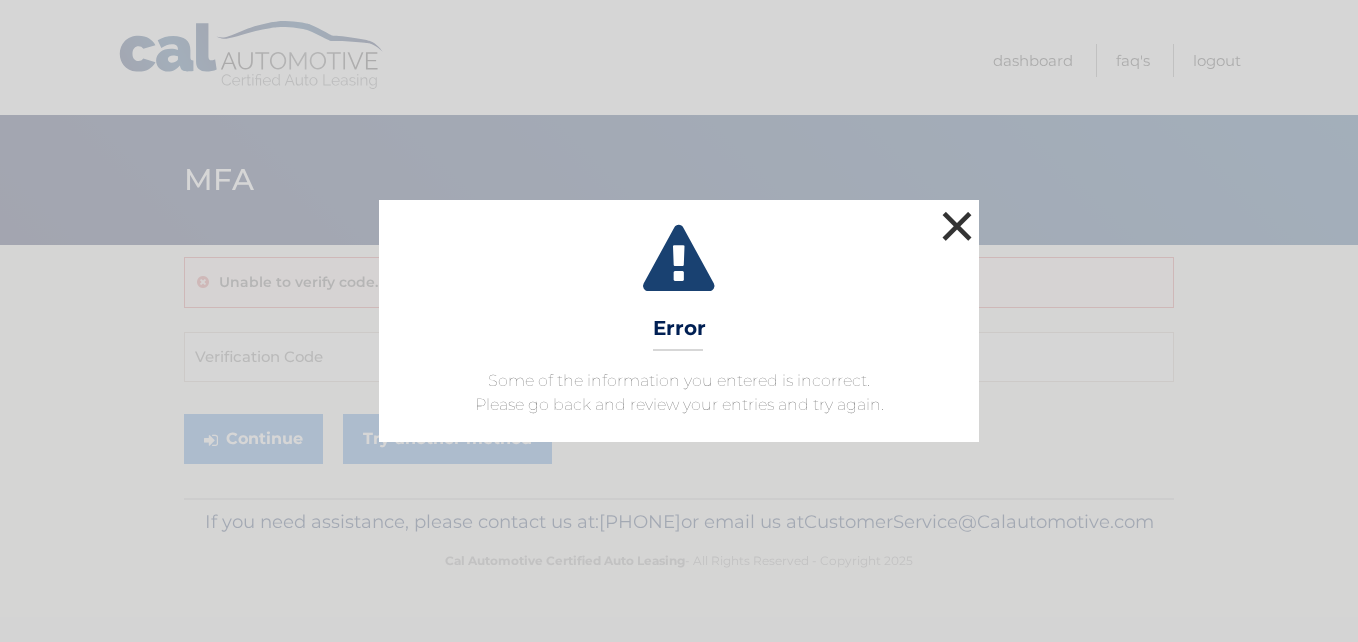 click on "×" at bounding box center (957, 226) 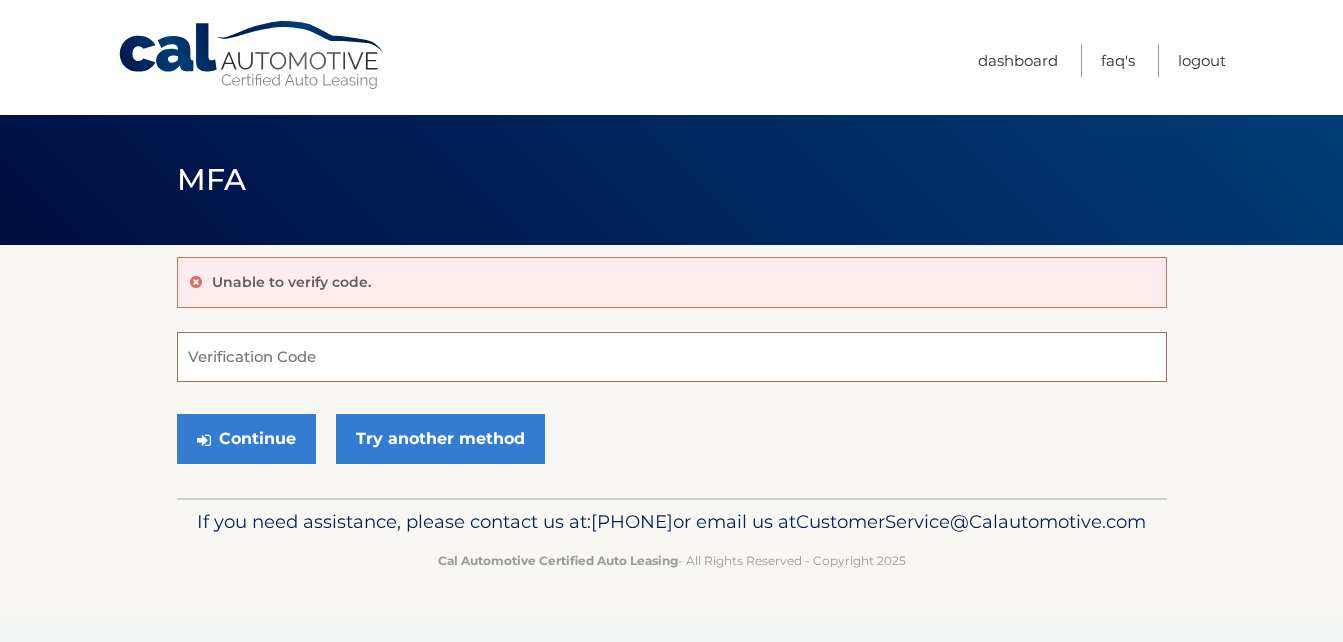 click on "Verification Code" at bounding box center (672, 357) 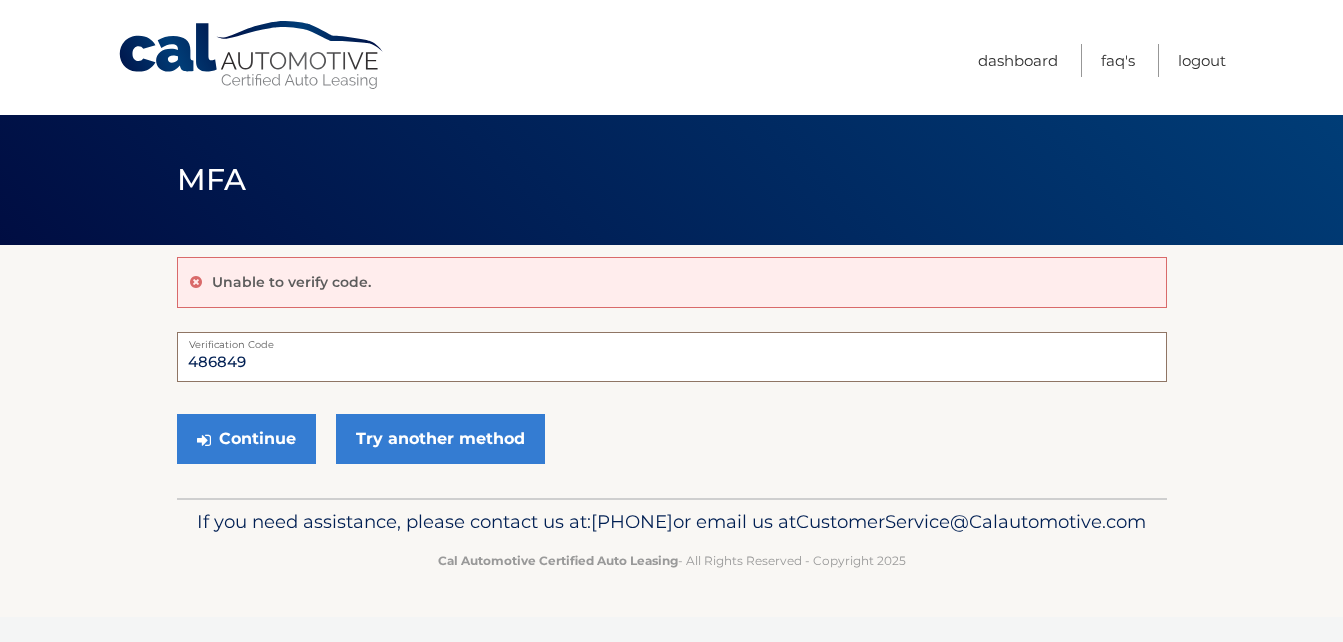type on "486849" 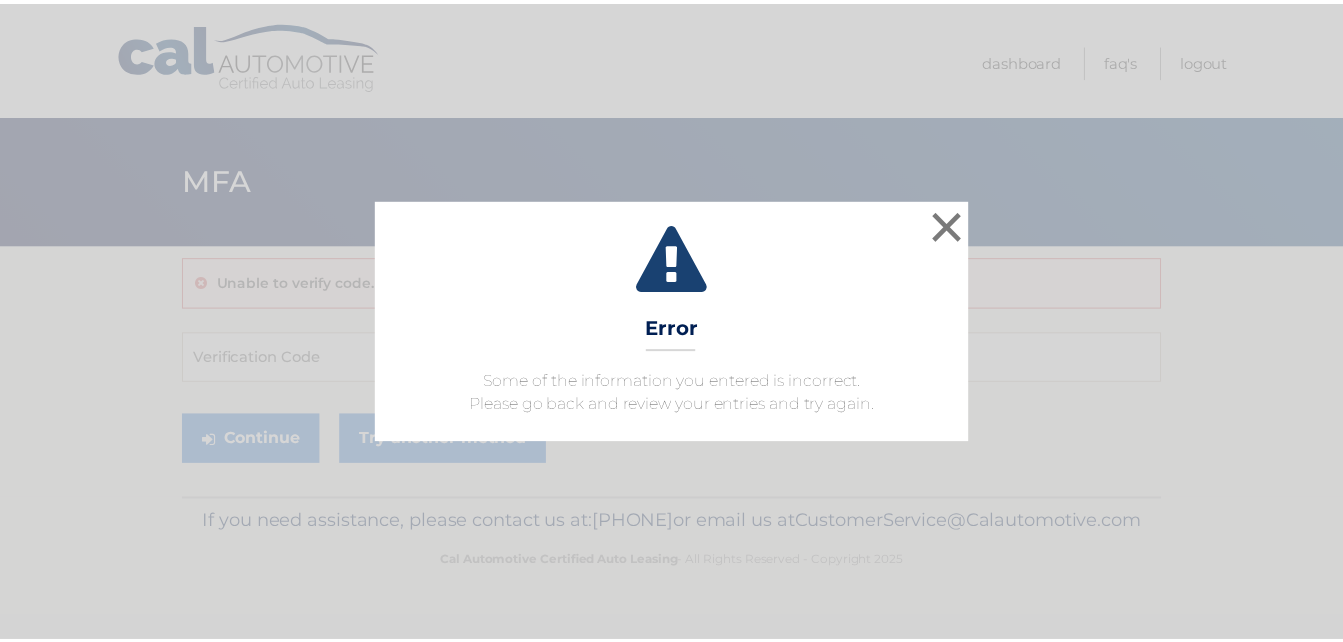 scroll, scrollTop: 0, scrollLeft: 0, axis: both 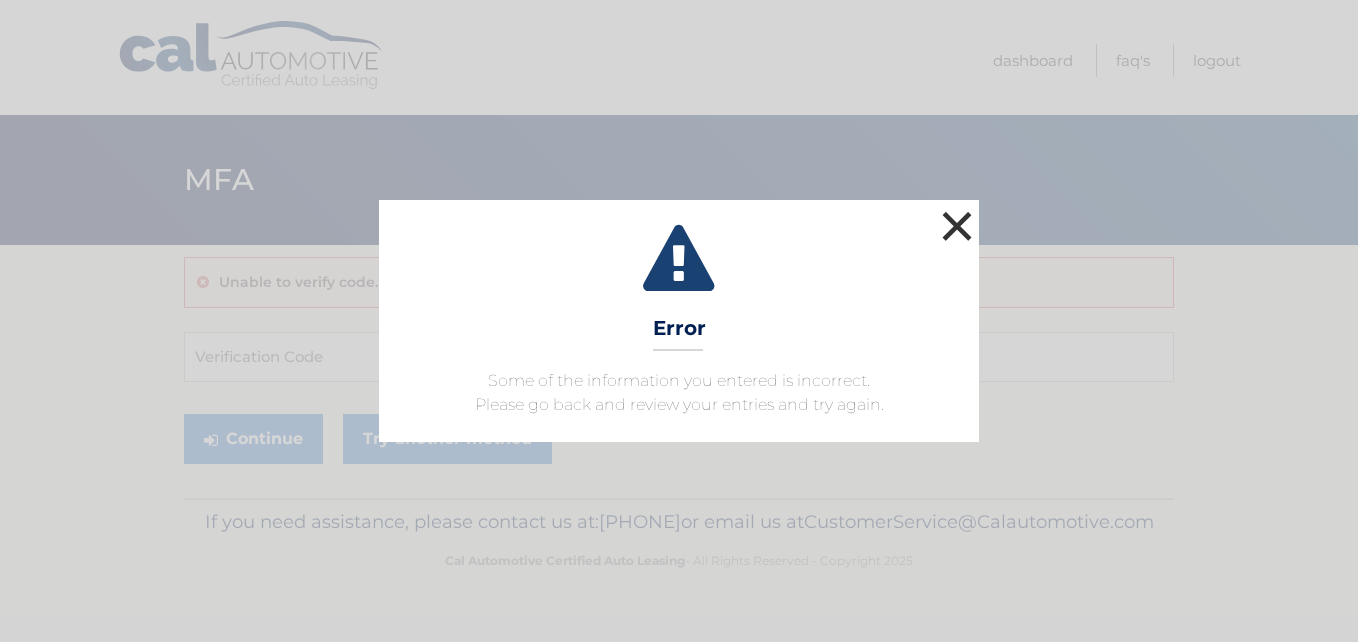 click on "×" at bounding box center [957, 226] 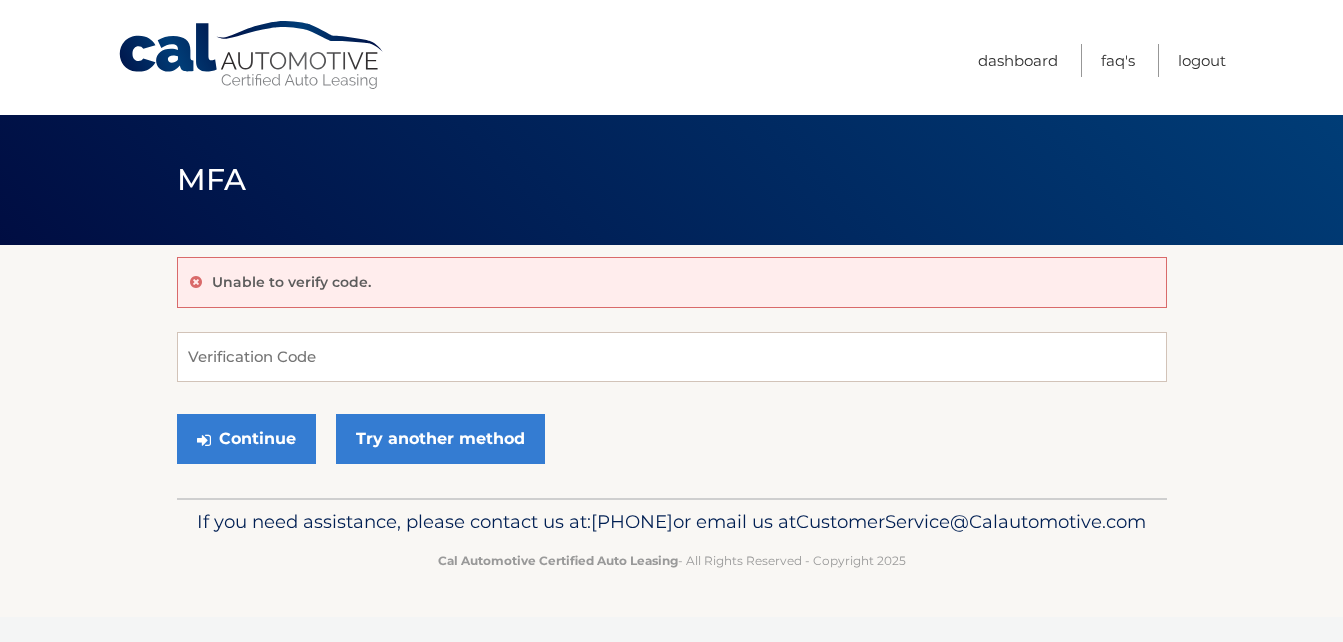click on "Unable to verify code." at bounding box center (291, 282) 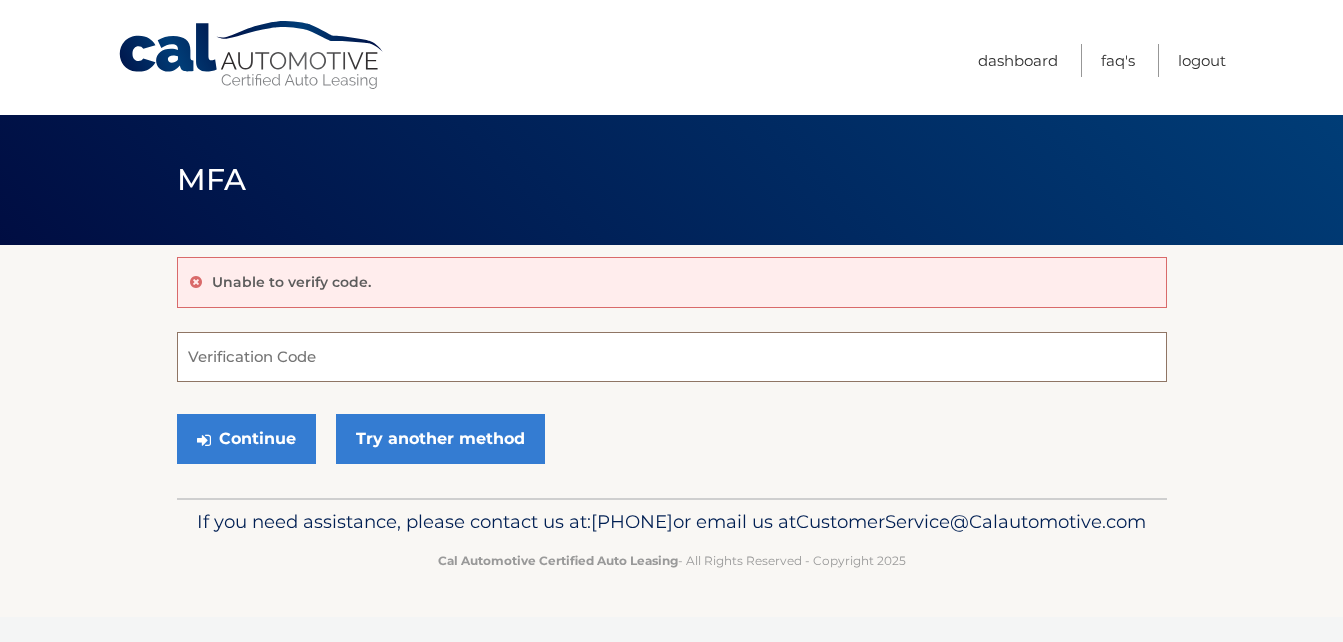 click on "Verification Code" at bounding box center [672, 357] 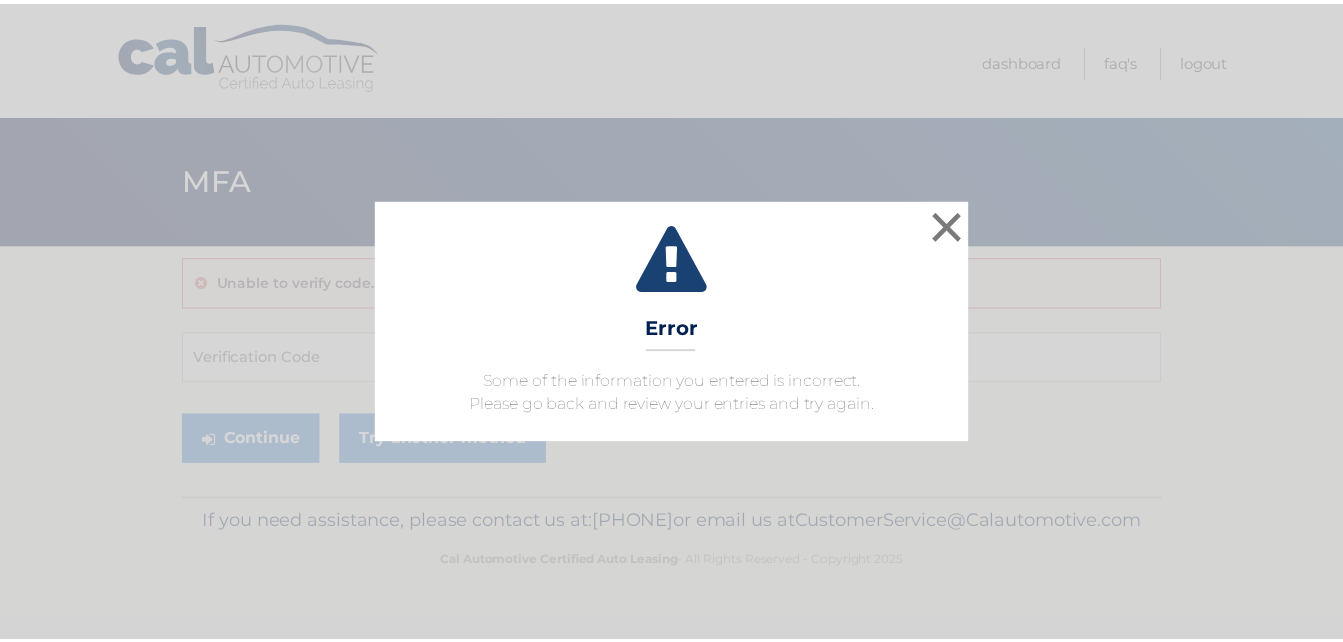 scroll, scrollTop: 0, scrollLeft: 0, axis: both 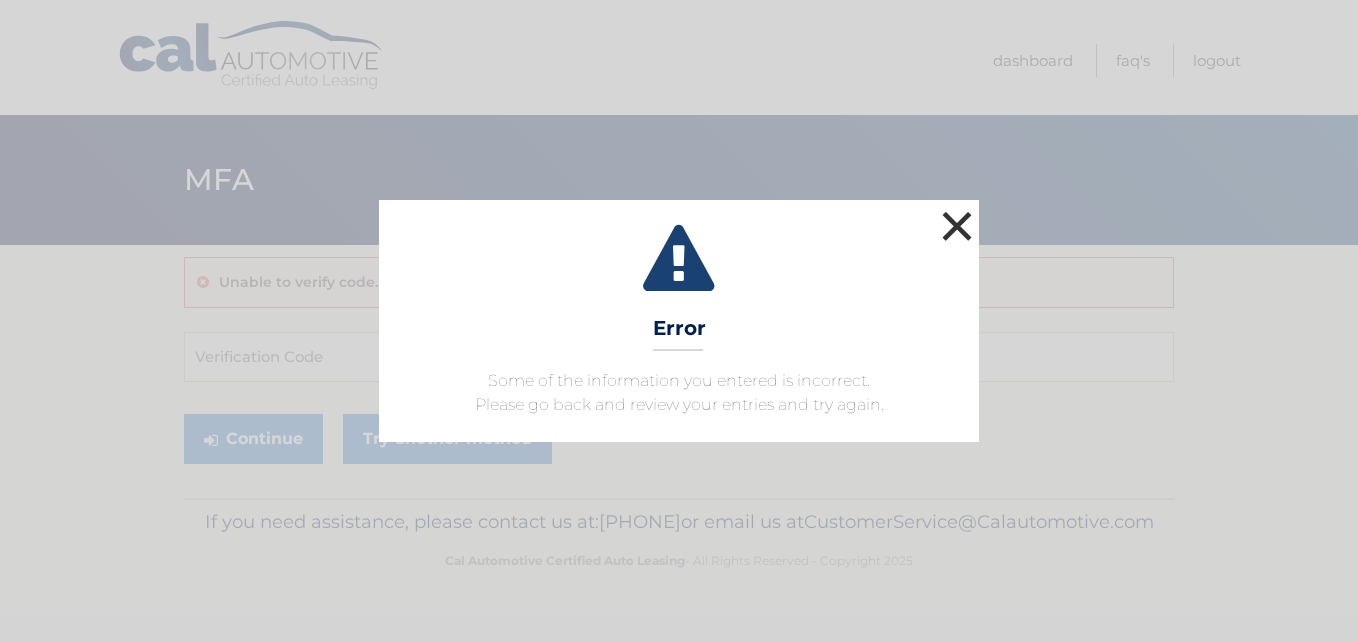 click on "×" at bounding box center (957, 226) 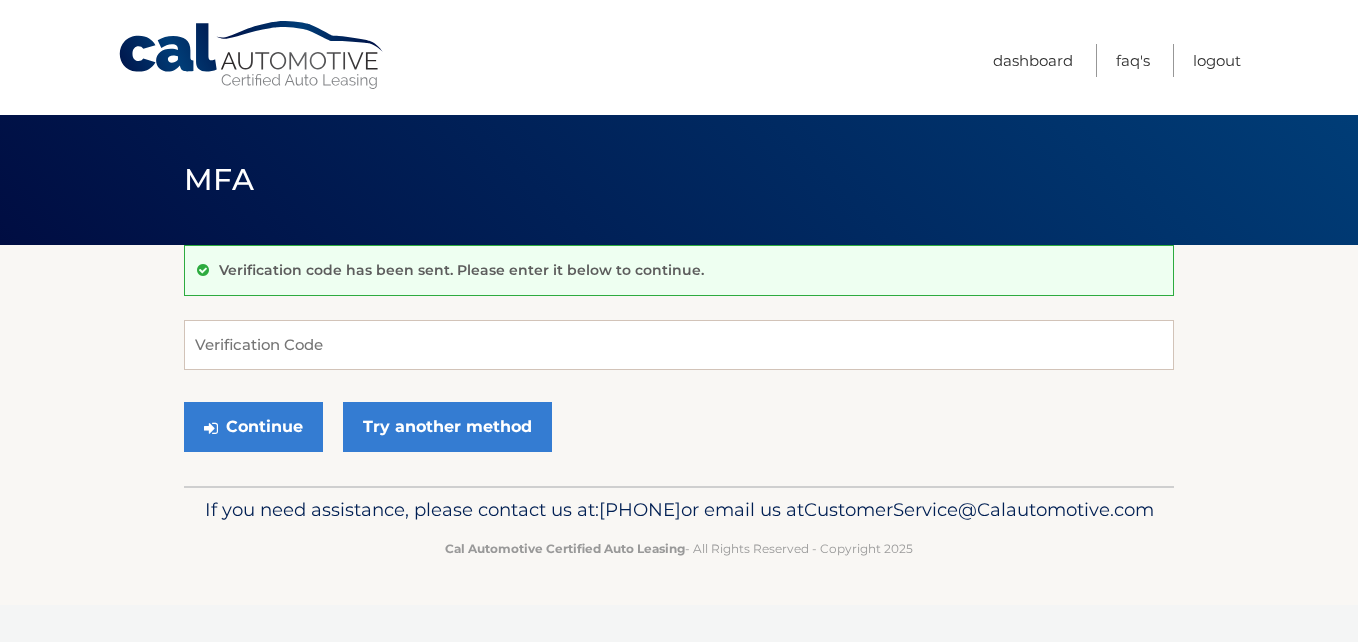 scroll, scrollTop: 0, scrollLeft: 0, axis: both 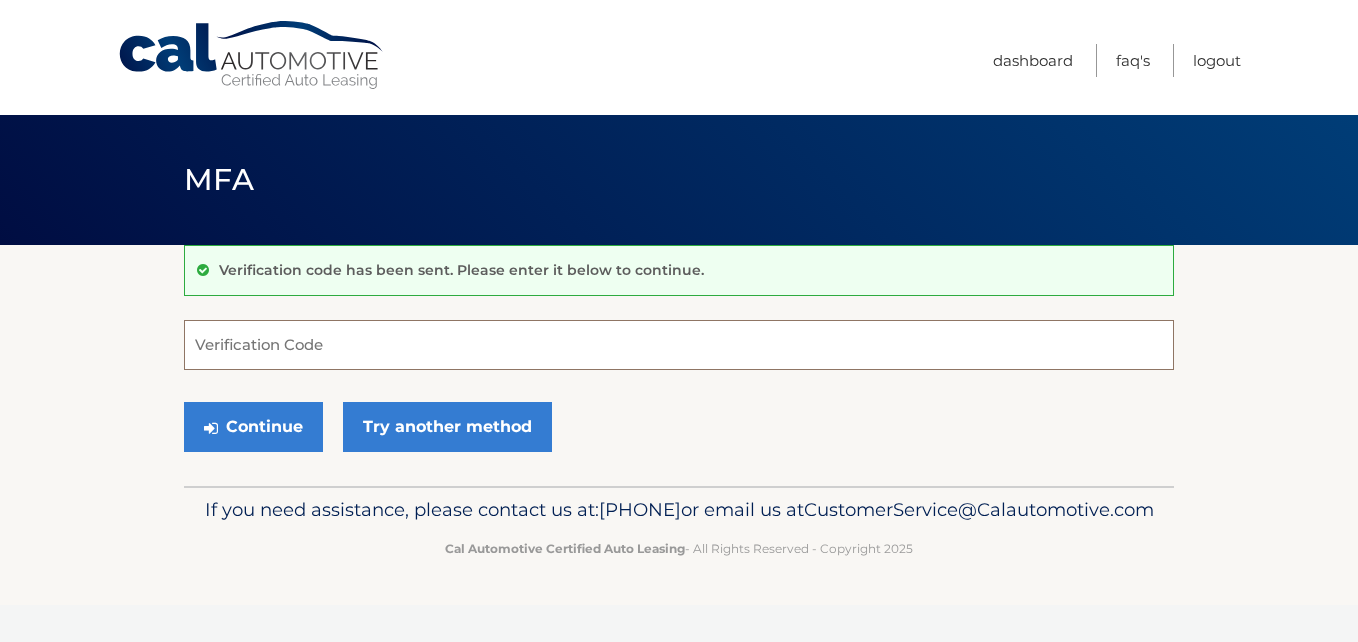 click on "Verification Code" at bounding box center (679, 345) 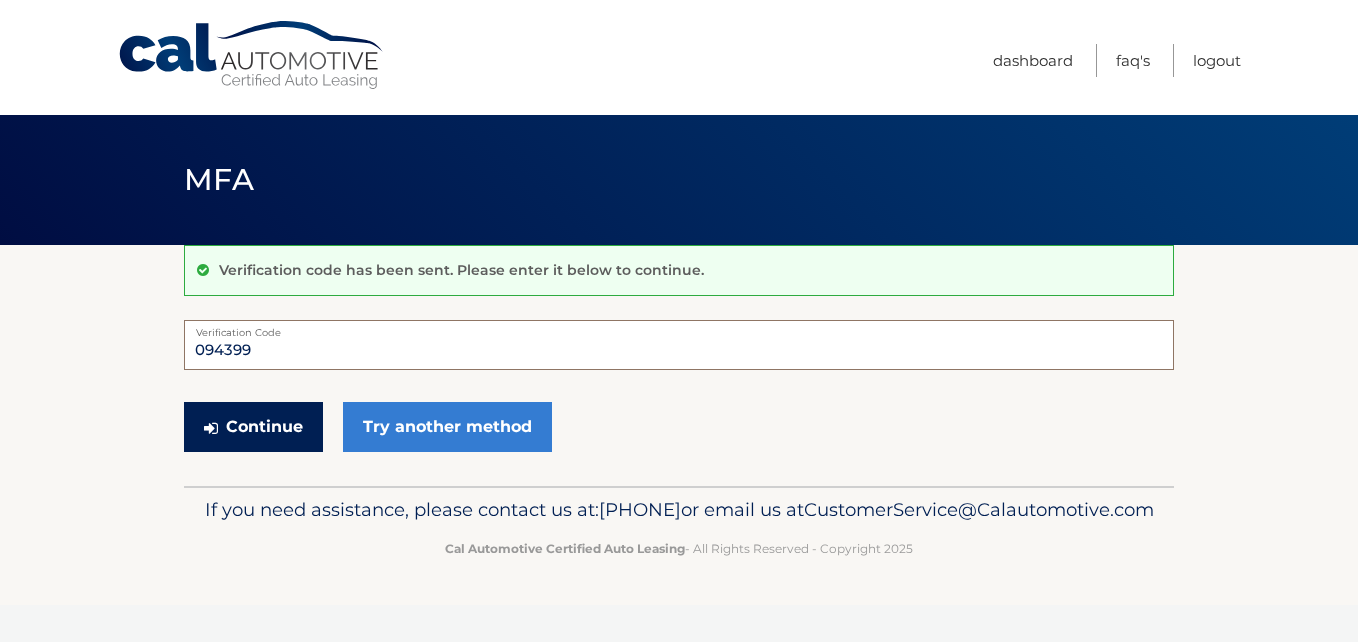 type on "094399" 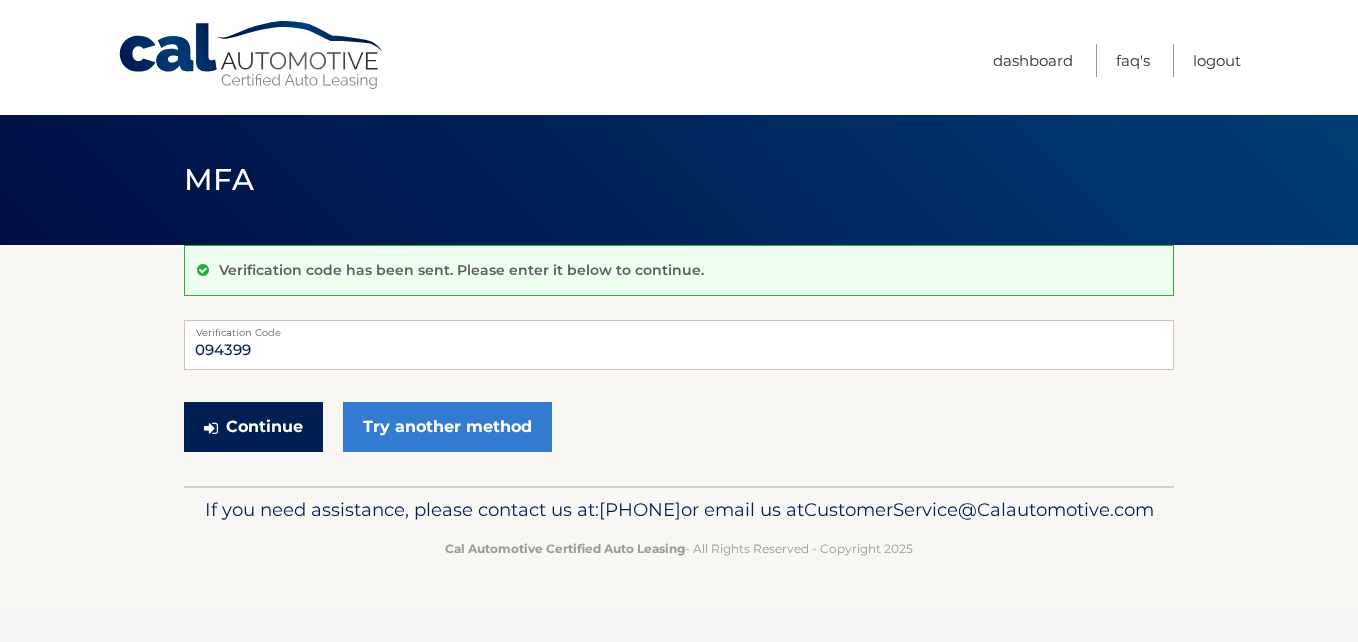 click on "Continue" at bounding box center [253, 427] 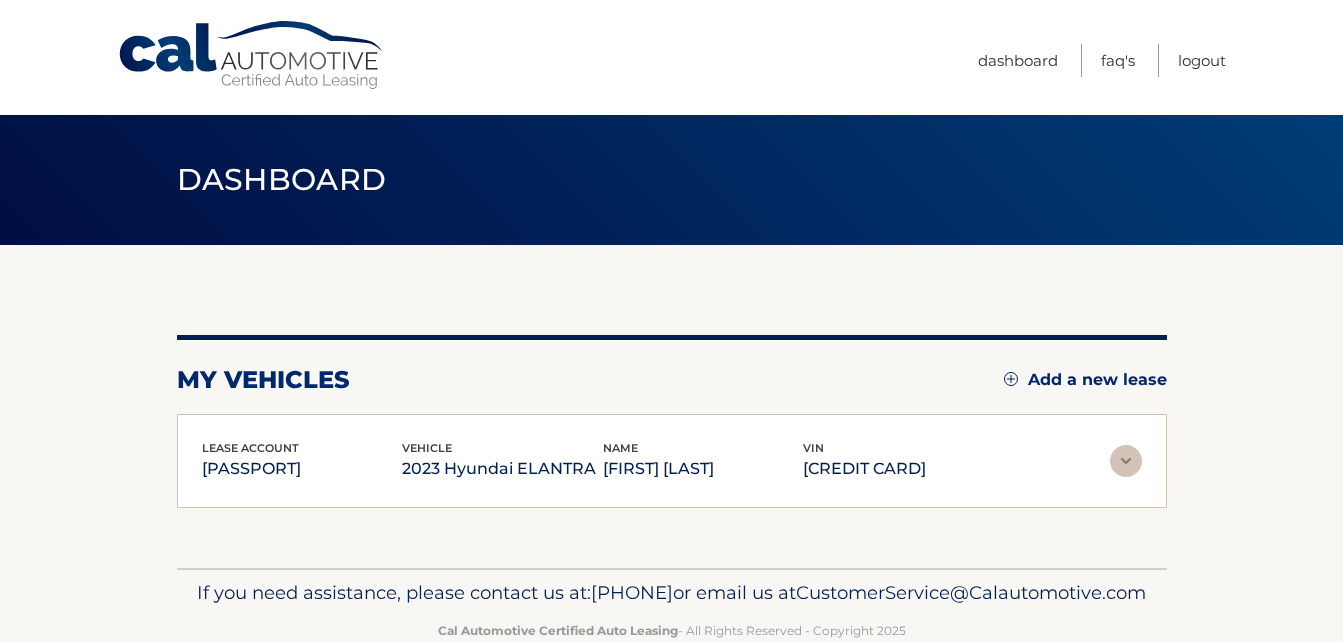 scroll, scrollTop: 0, scrollLeft: 0, axis: both 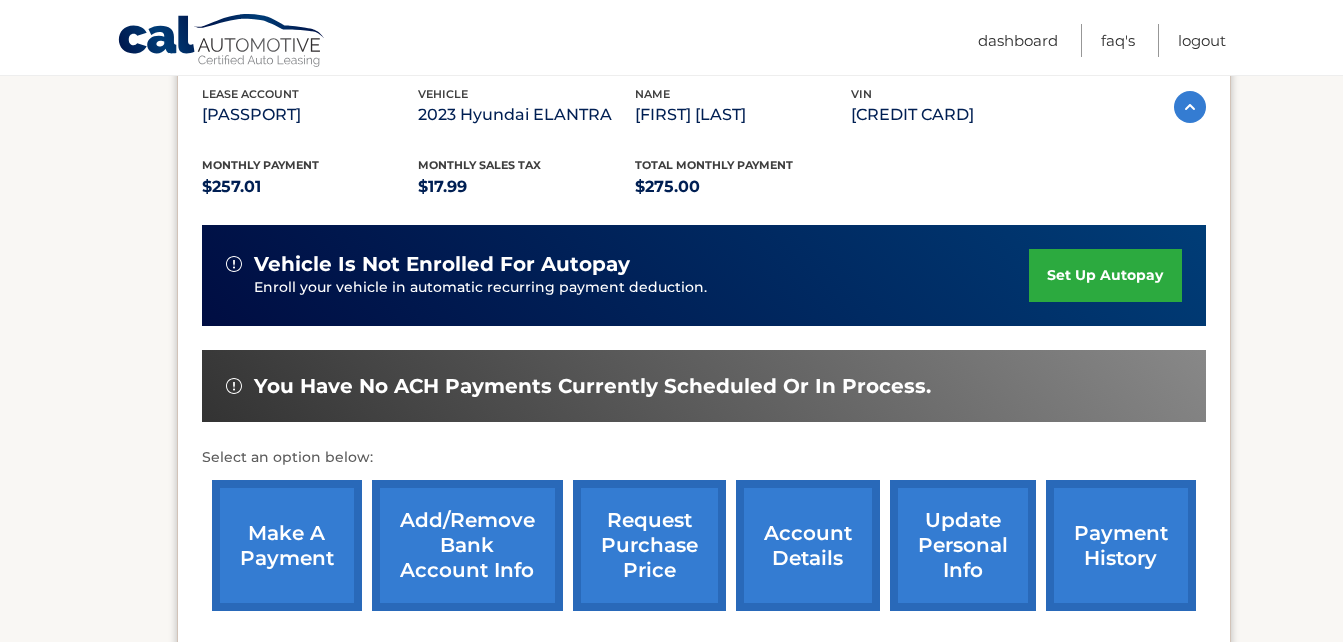 click on "make a payment" at bounding box center (287, 545) 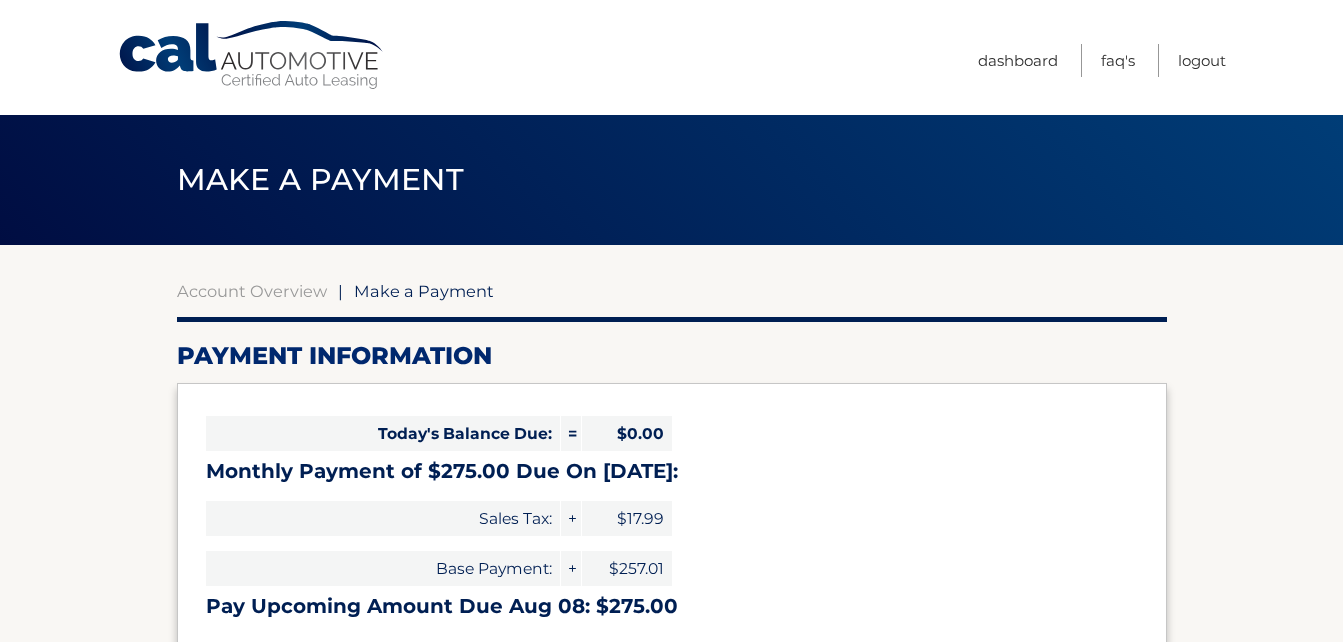 select on "[UUID]" 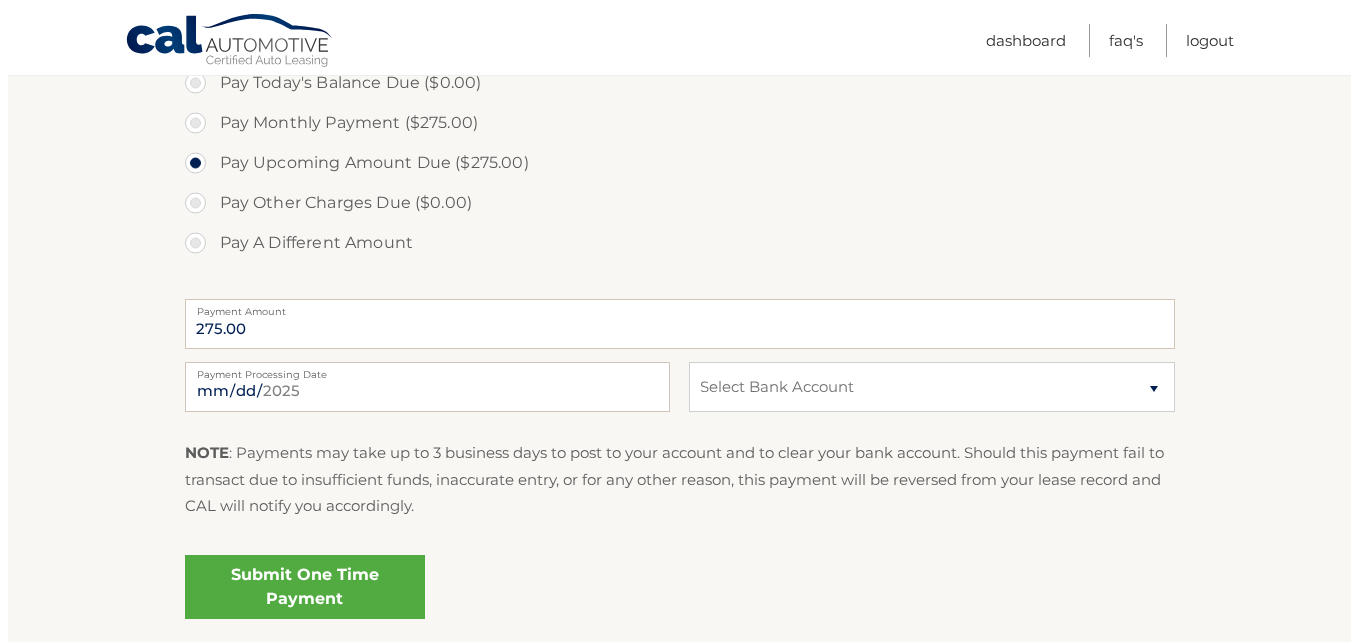 scroll, scrollTop: 626, scrollLeft: 0, axis: vertical 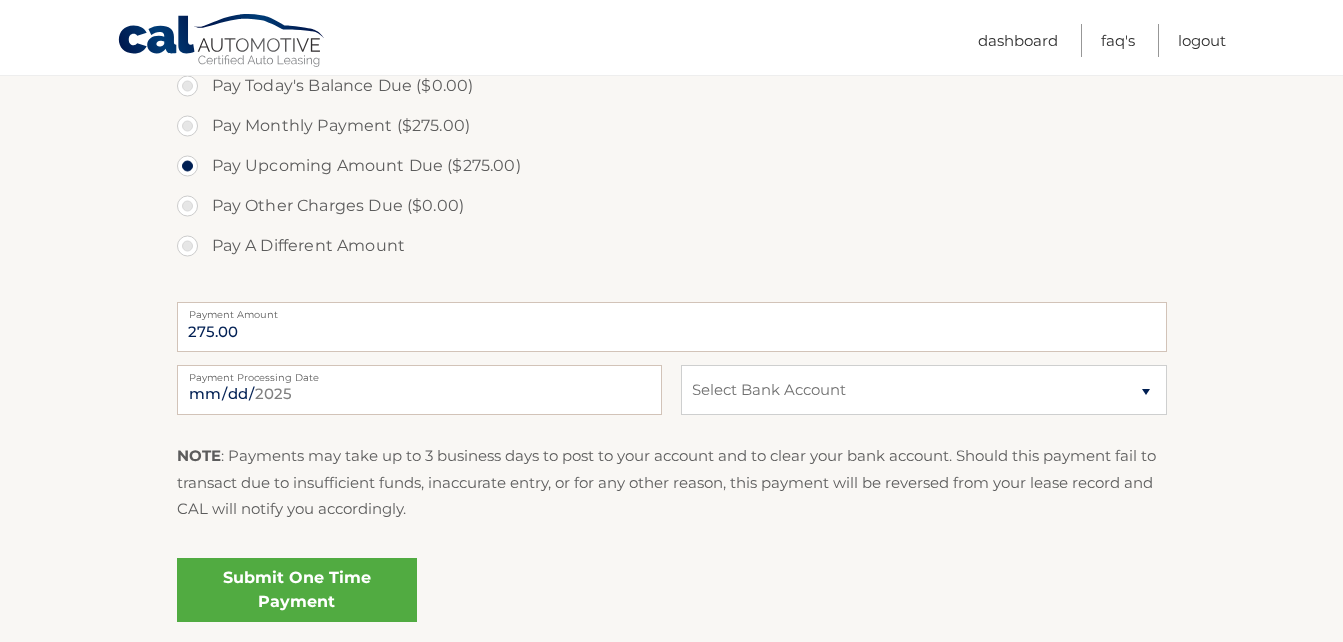 click on "Submit One Time Payment" at bounding box center [297, 590] 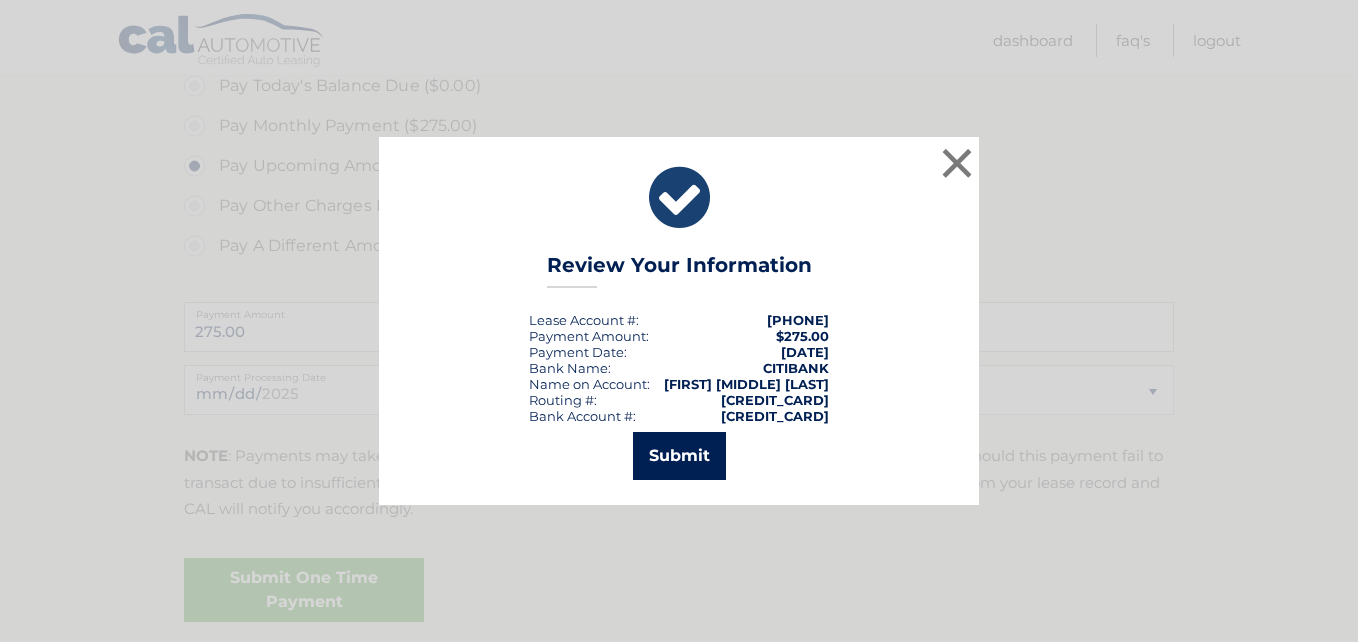 click on "Submit" at bounding box center [679, 456] 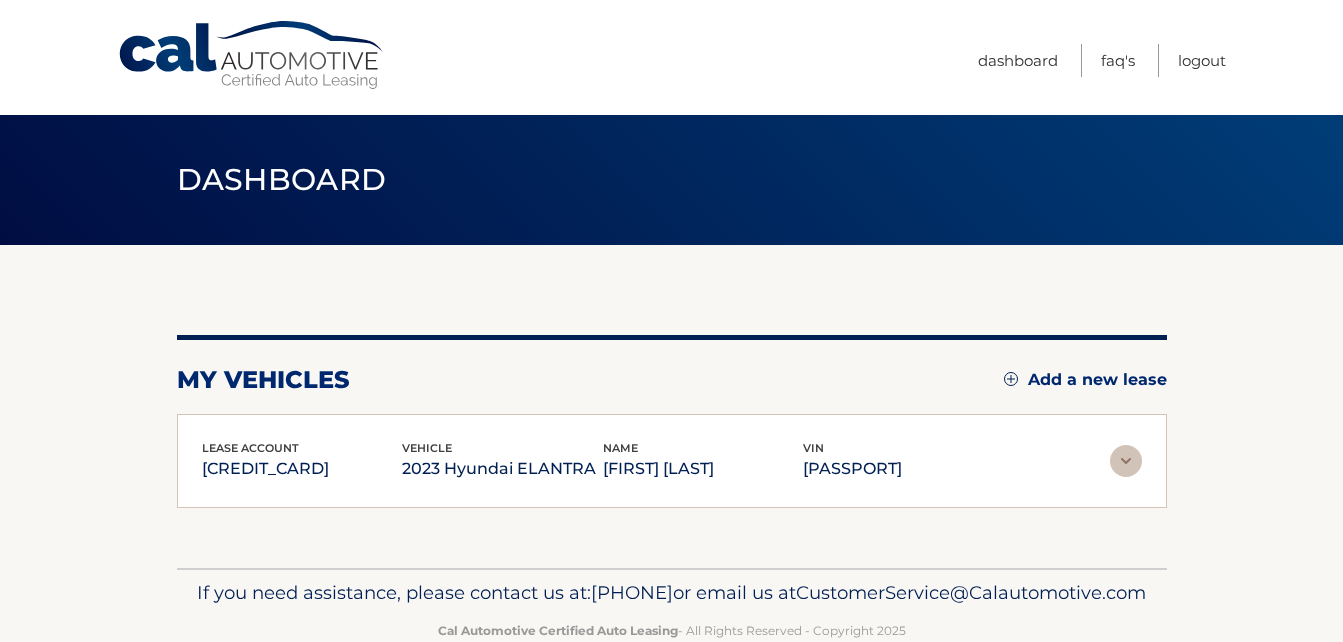 scroll, scrollTop: 0, scrollLeft: 0, axis: both 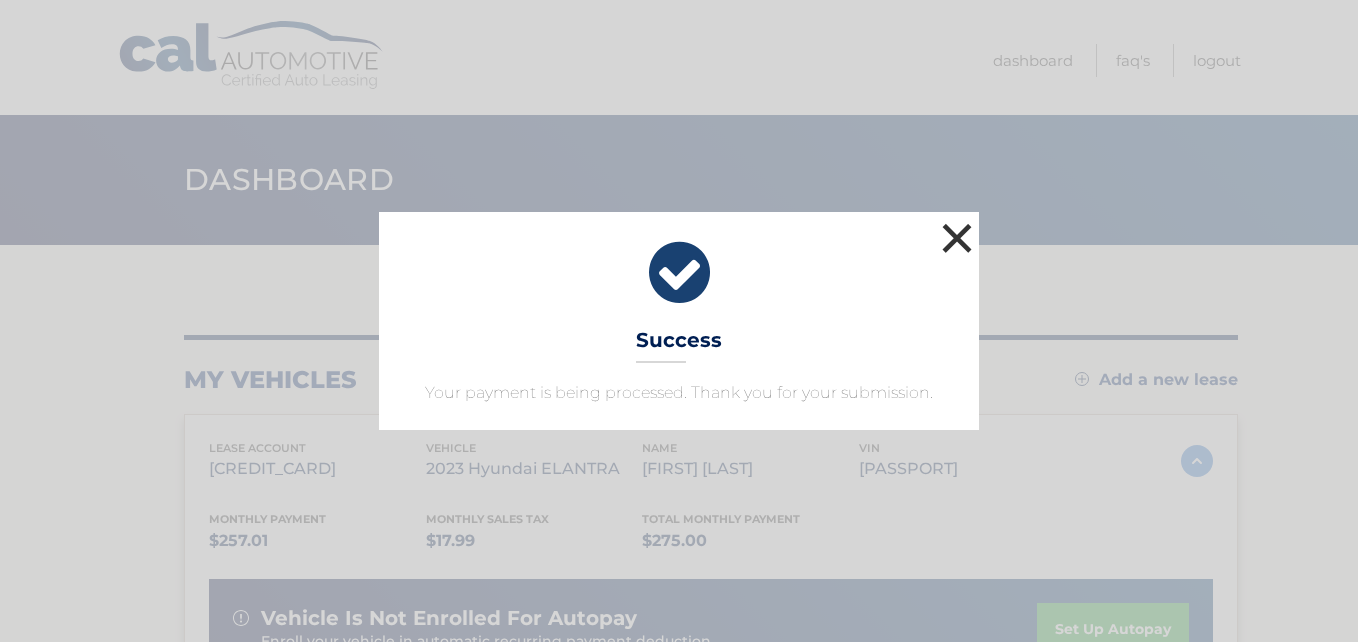 click on "×" at bounding box center (957, 238) 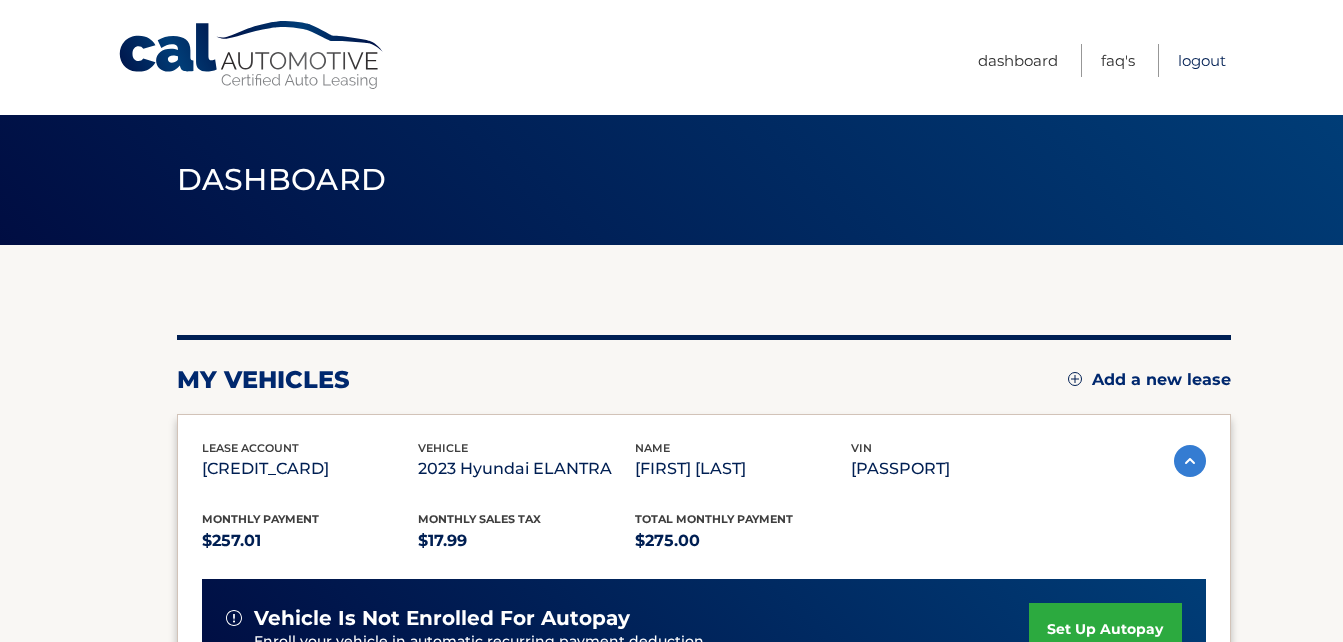 click on "Logout" at bounding box center [1202, 60] 